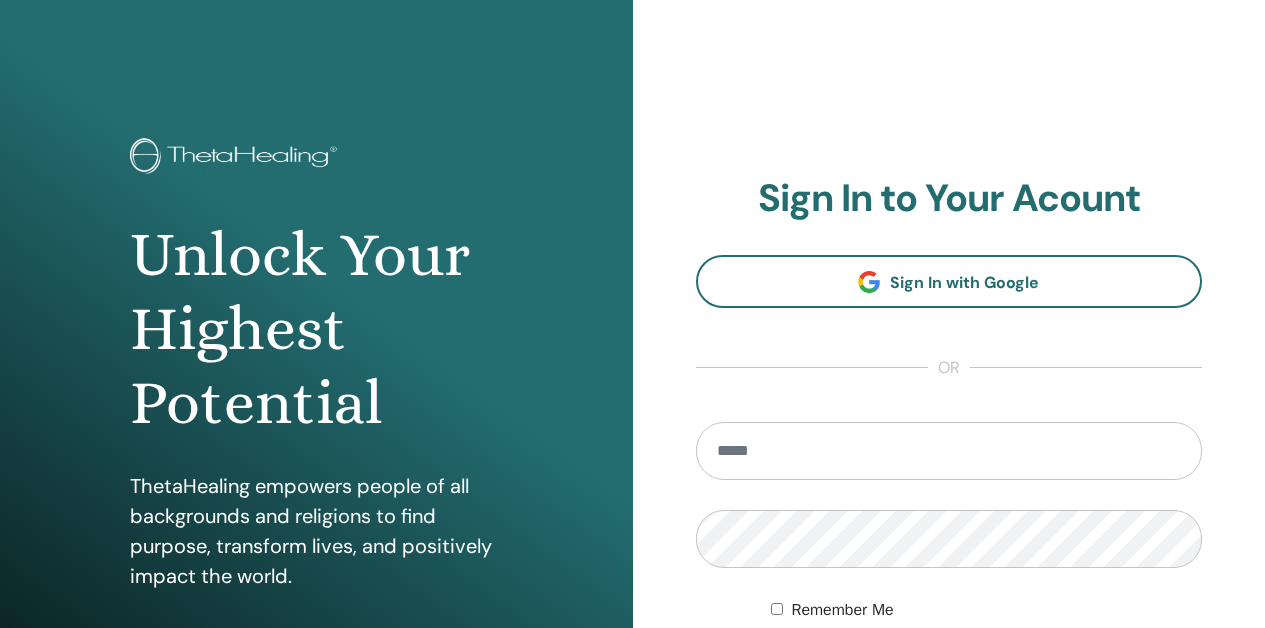 scroll, scrollTop: 0, scrollLeft: 0, axis: both 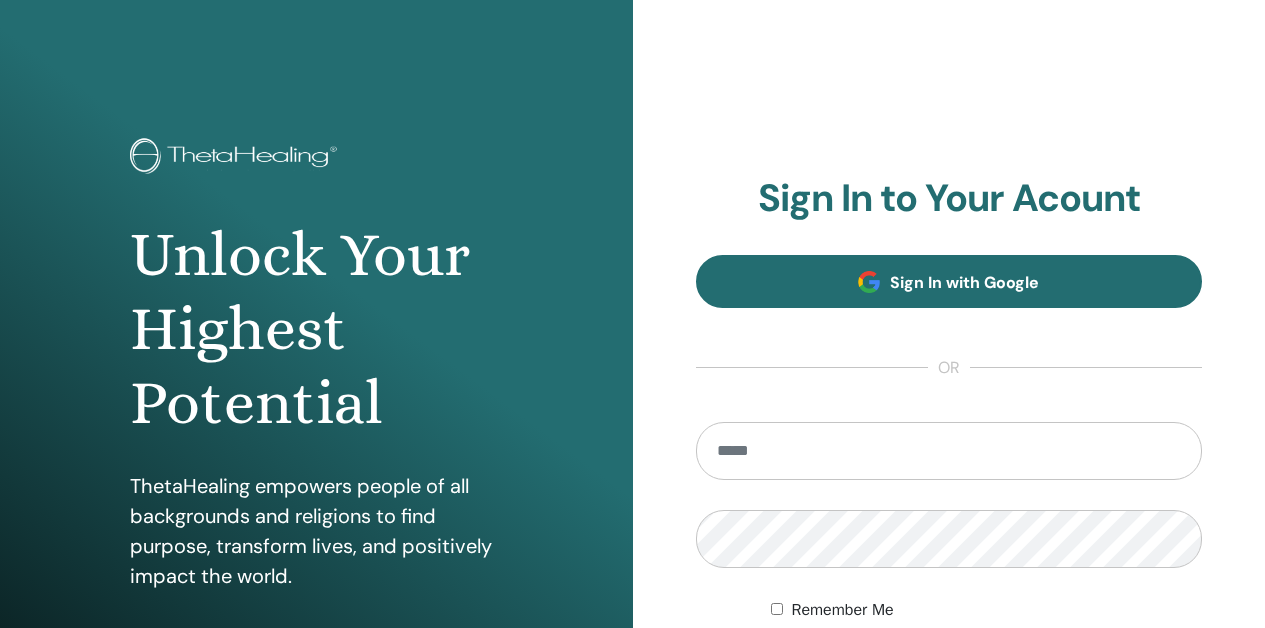 click on "Sign In with Google" at bounding box center (964, 282) 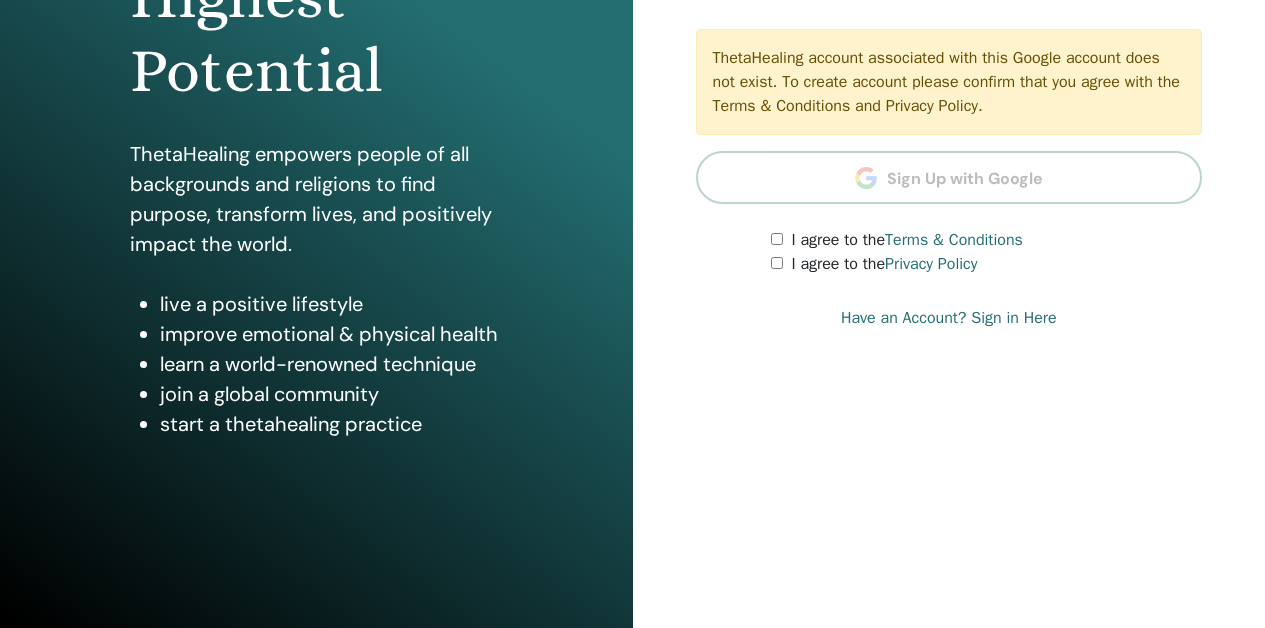 scroll, scrollTop: 332, scrollLeft: 0, axis: vertical 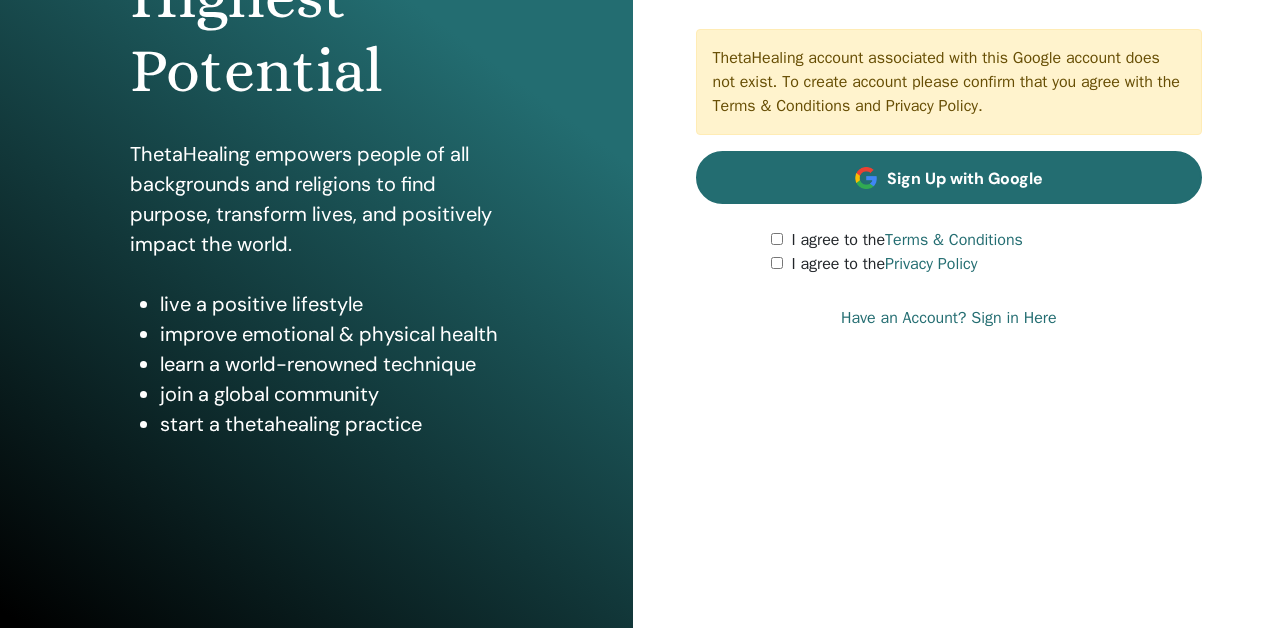click at bounding box center (866, 178) 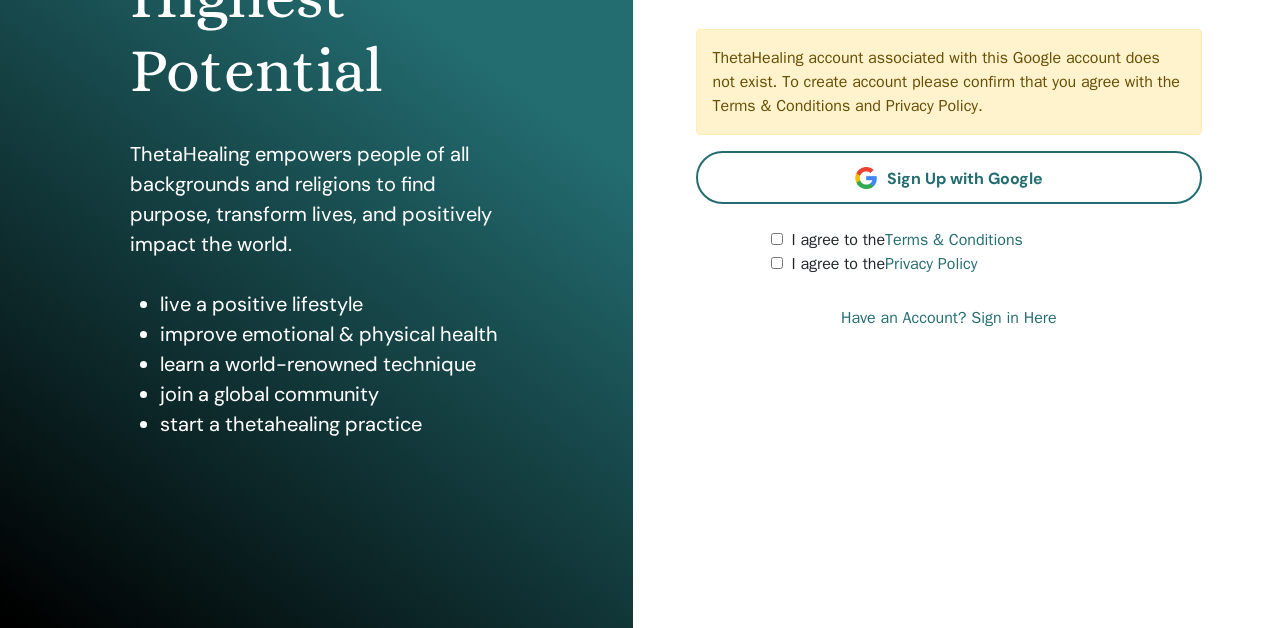 click on "Have an Account? Sign in Here" at bounding box center (949, 318) 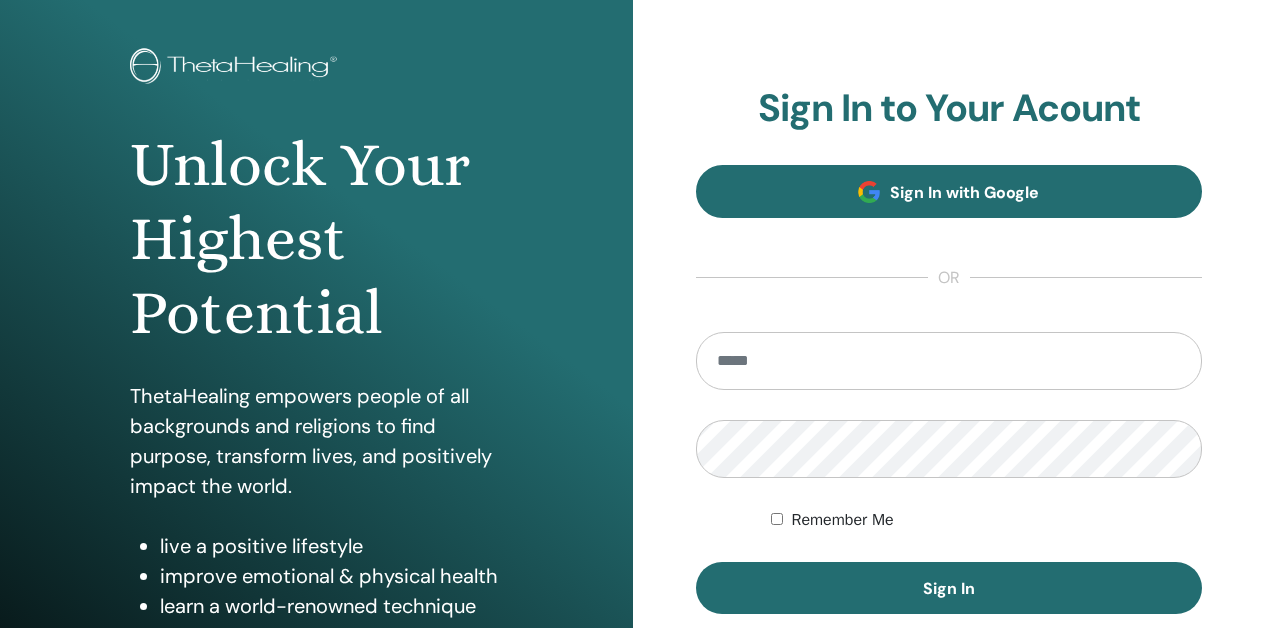 scroll, scrollTop: 109, scrollLeft: 0, axis: vertical 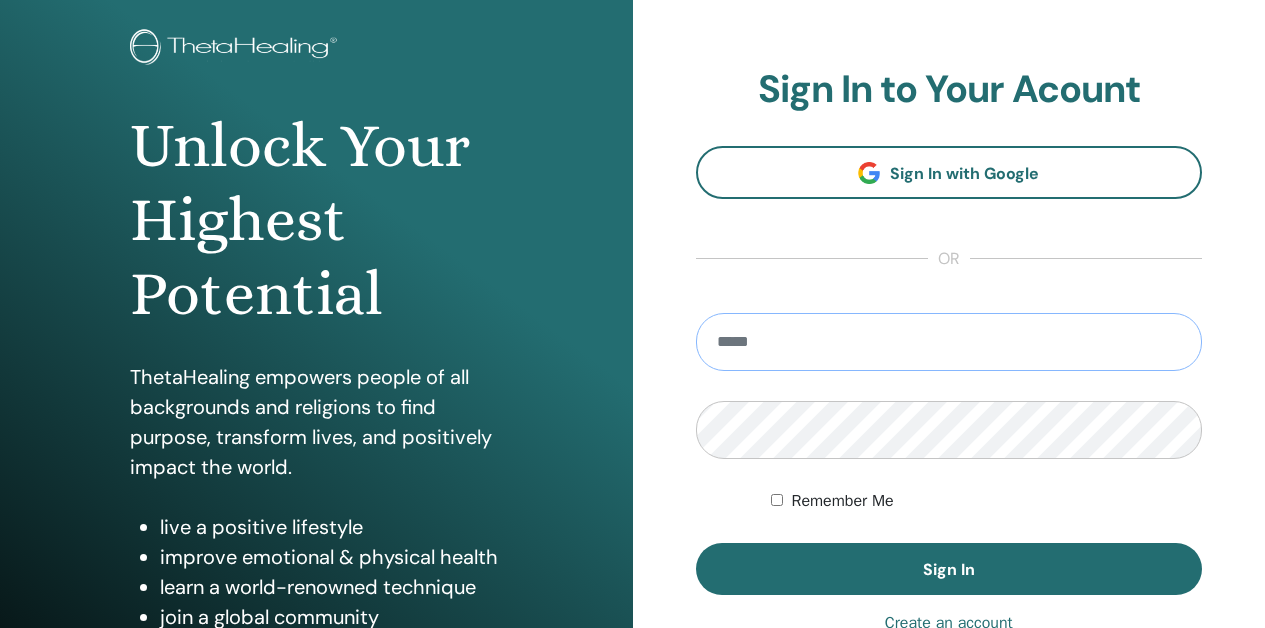 click at bounding box center [949, 342] 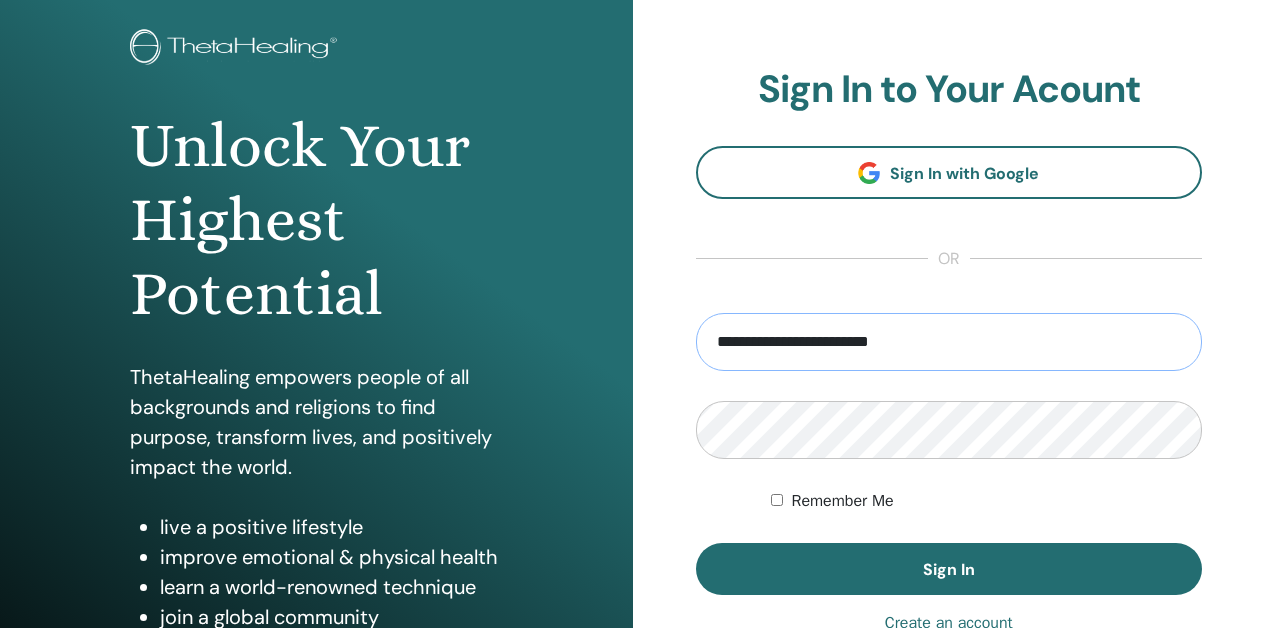 type on "**********" 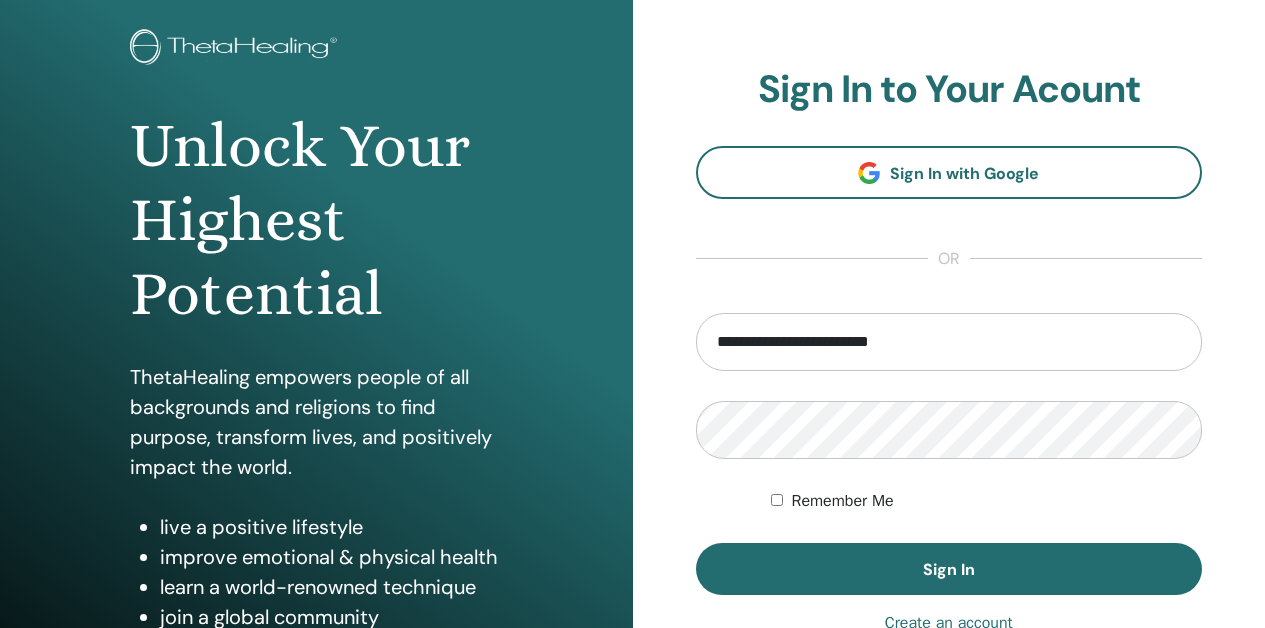 click on "Remember Me" at bounding box center [986, 501] 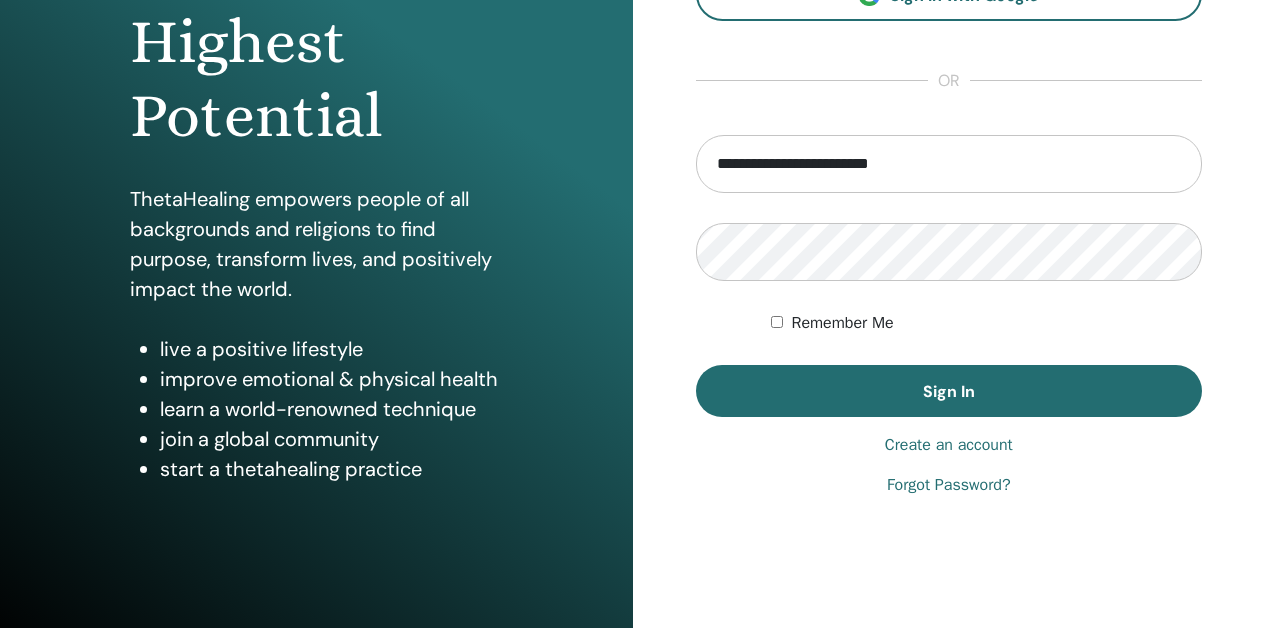 scroll, scrollTop: 287, scrollLeft: 0, axis: vertical 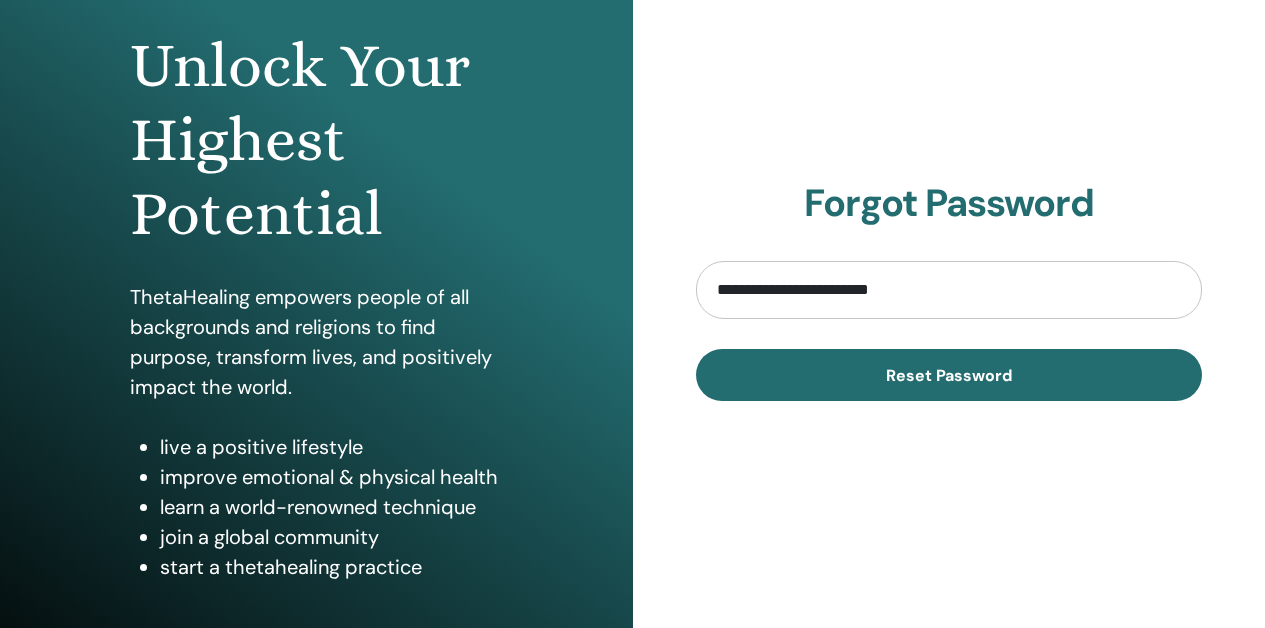 type on "**********" 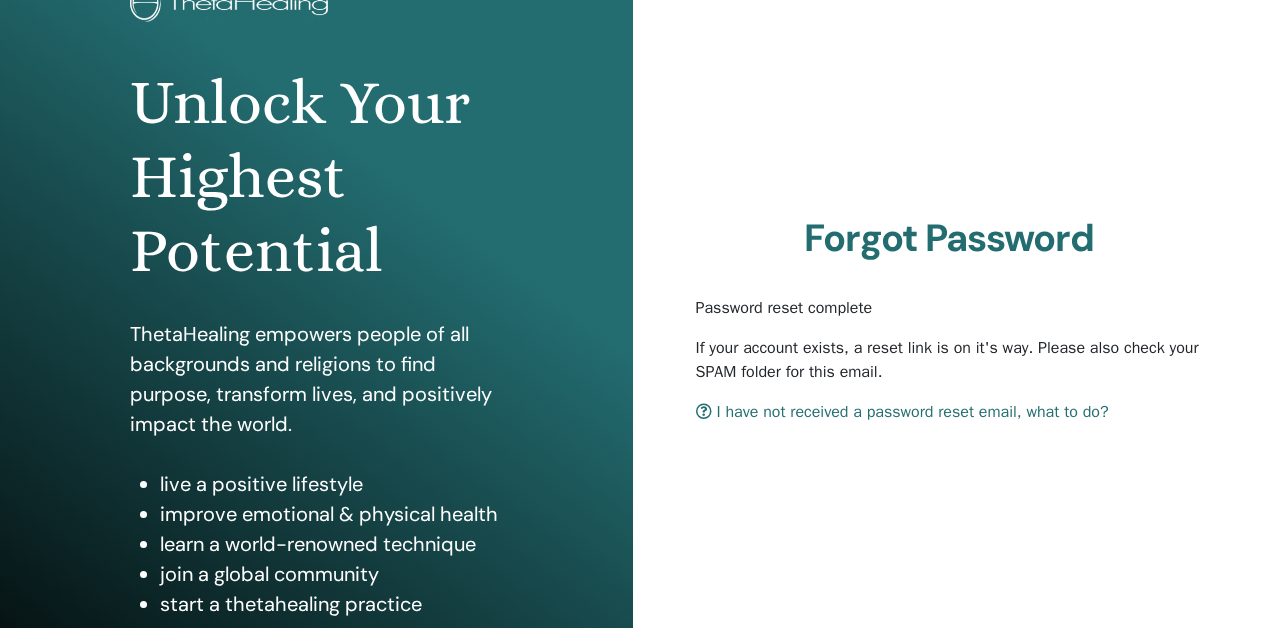 scroll, scrollTop: 151, scrollLeft: 0, axis: vertical 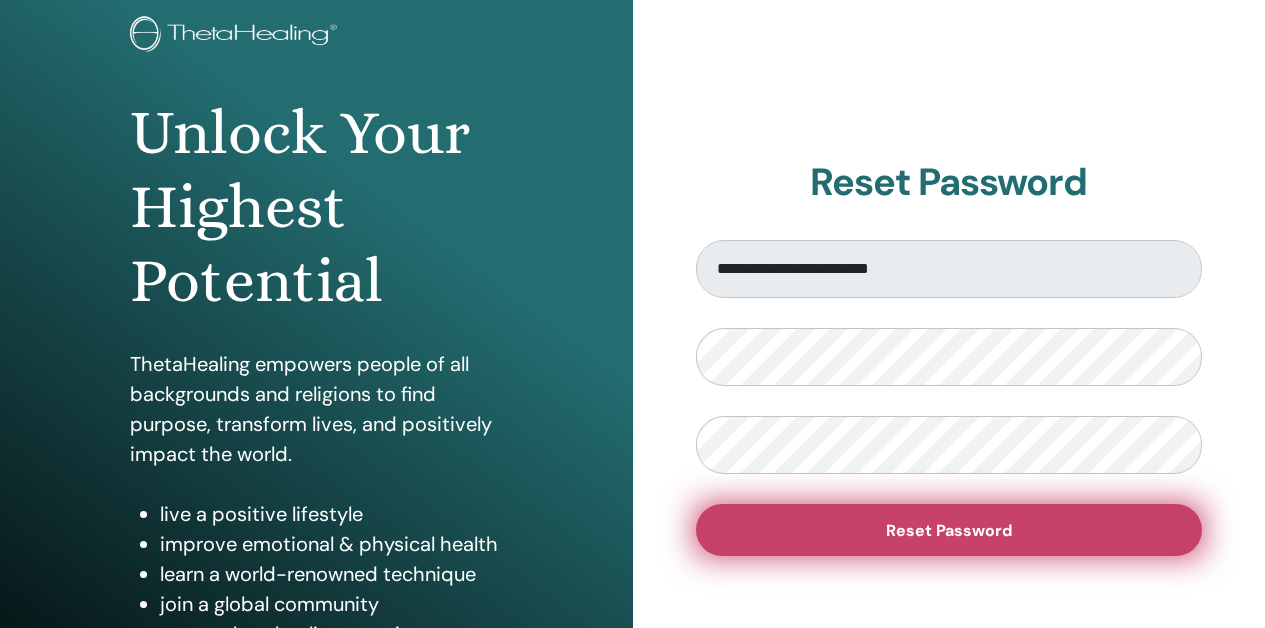 click on "Reset Password" at bounding box center (949, 530) 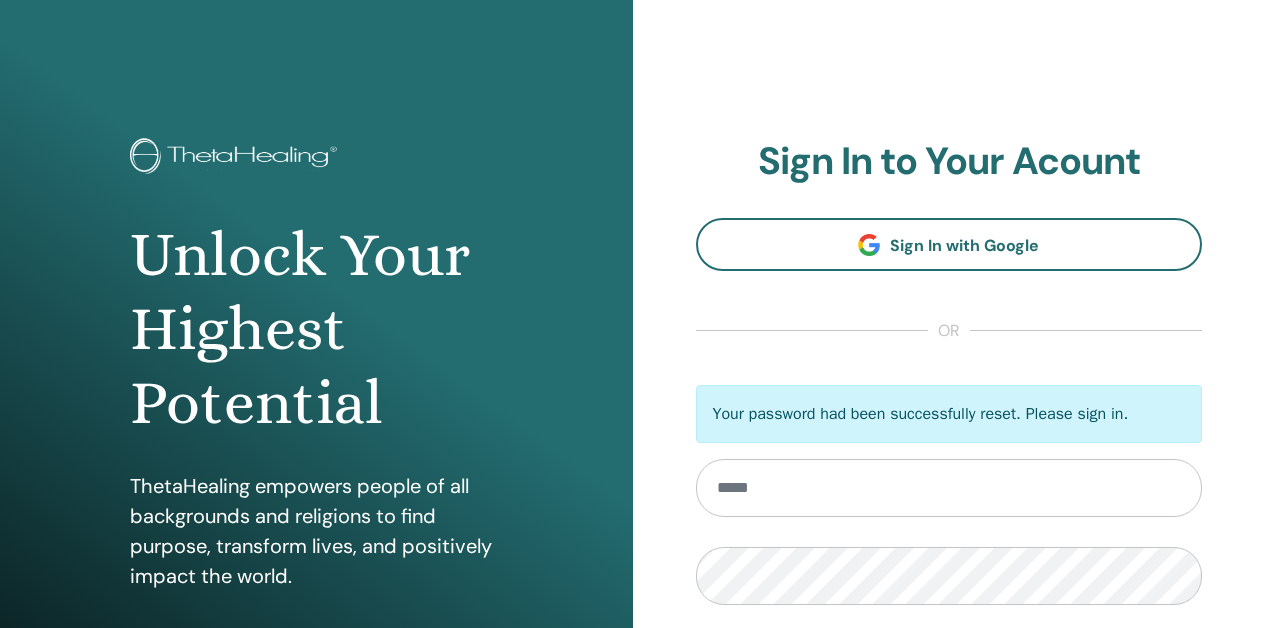 scroll, scrollTop: 0, scrollLeft: 0, axis: both 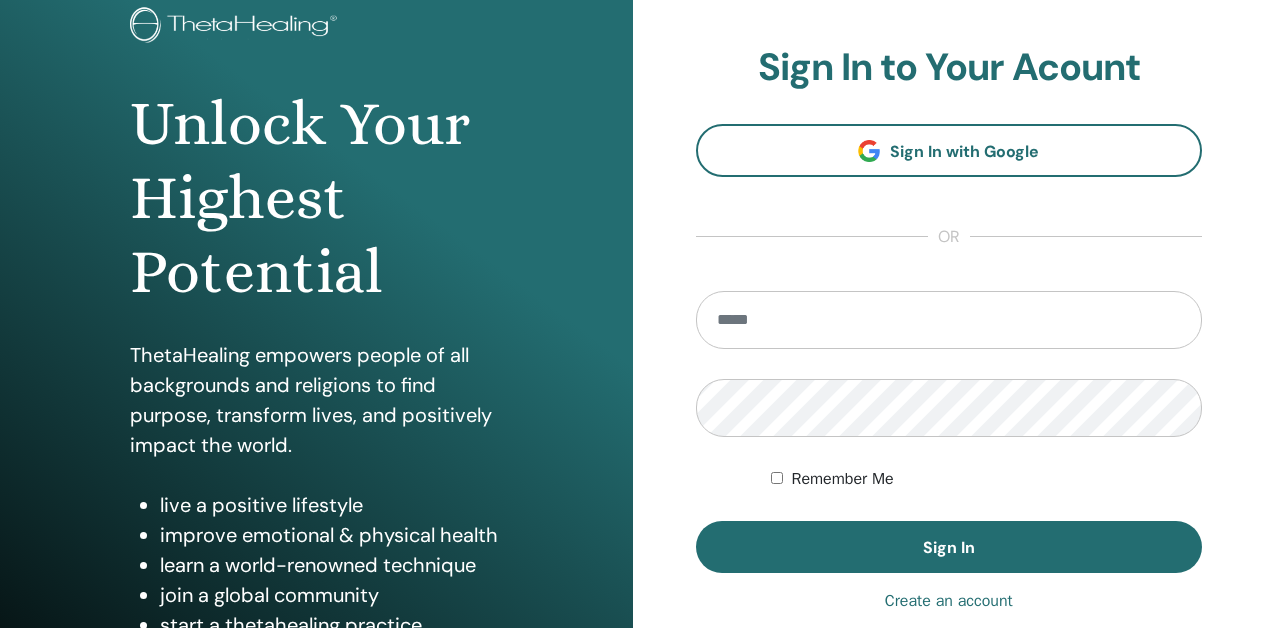 click at bounding box center (949, 320) 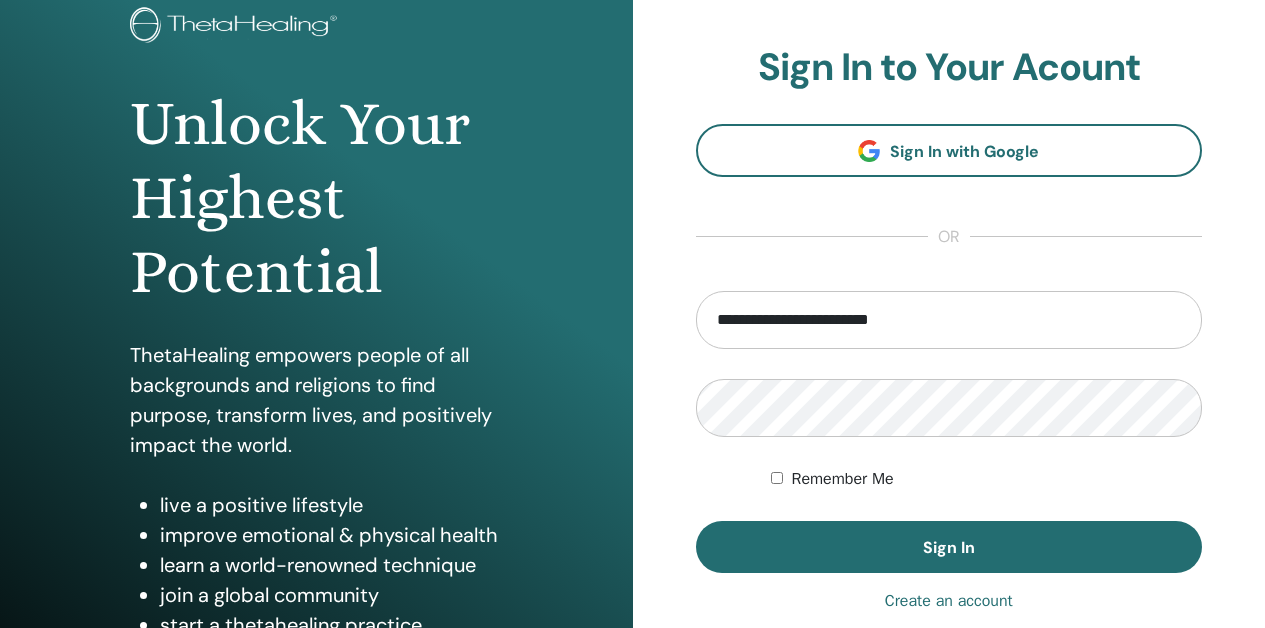 type on "**********" 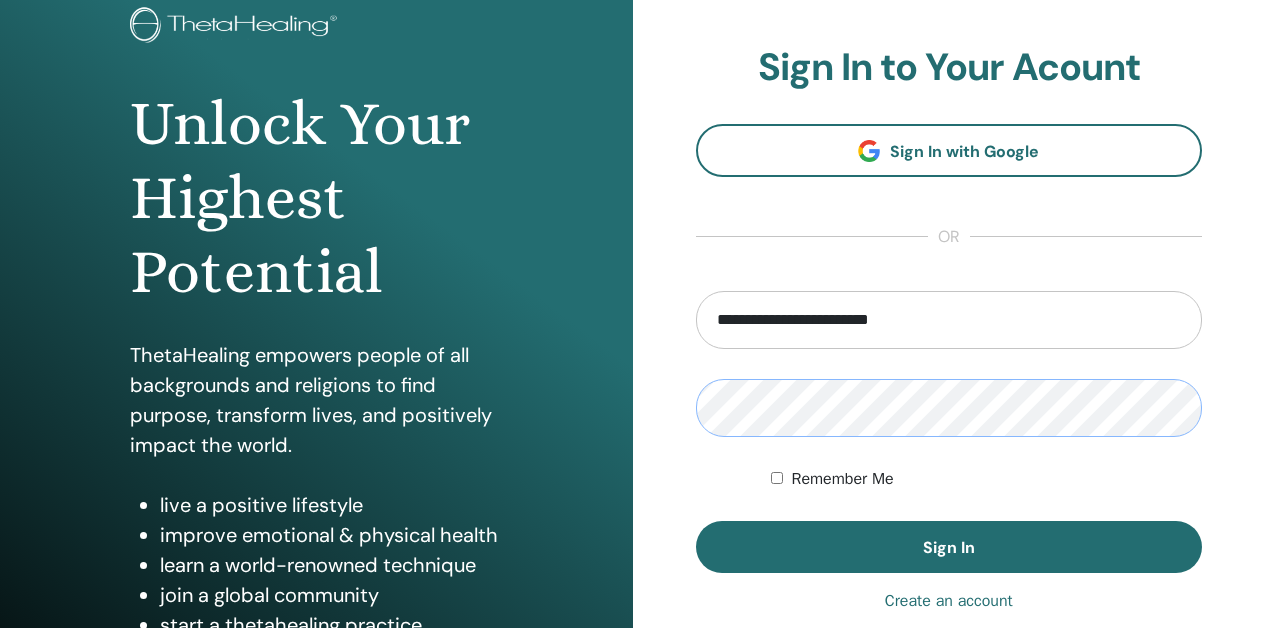 click on "Sign In" at bounding box center [949, 547] 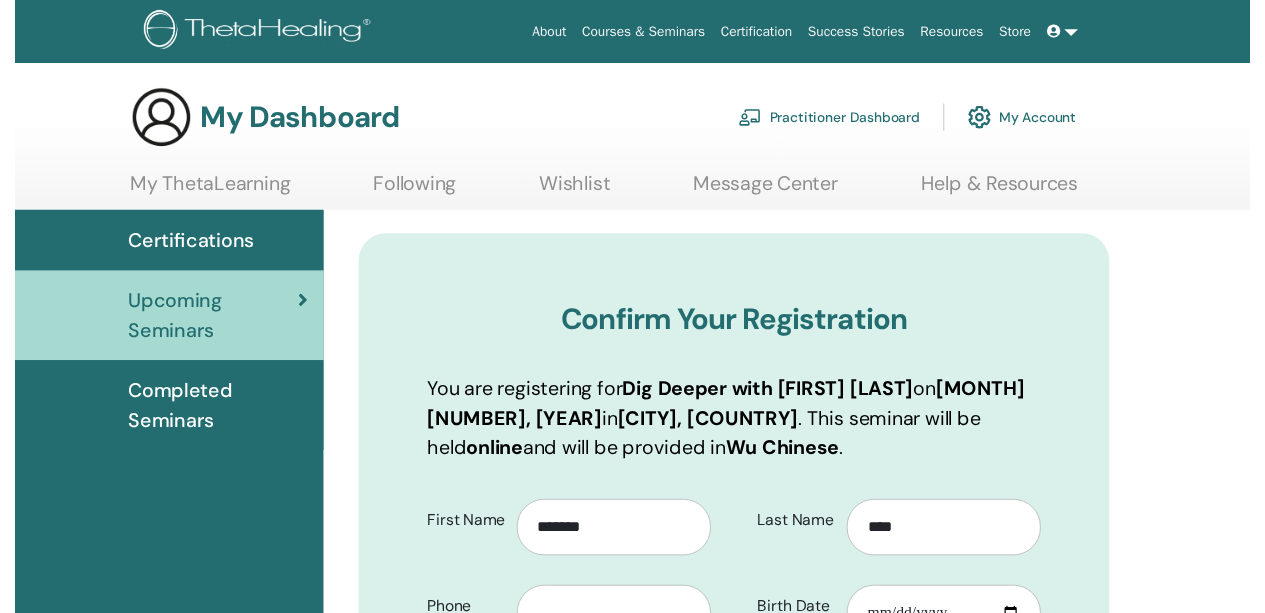 scroll, scrollTop: 288, scrollLeft: 0, axis: vertical 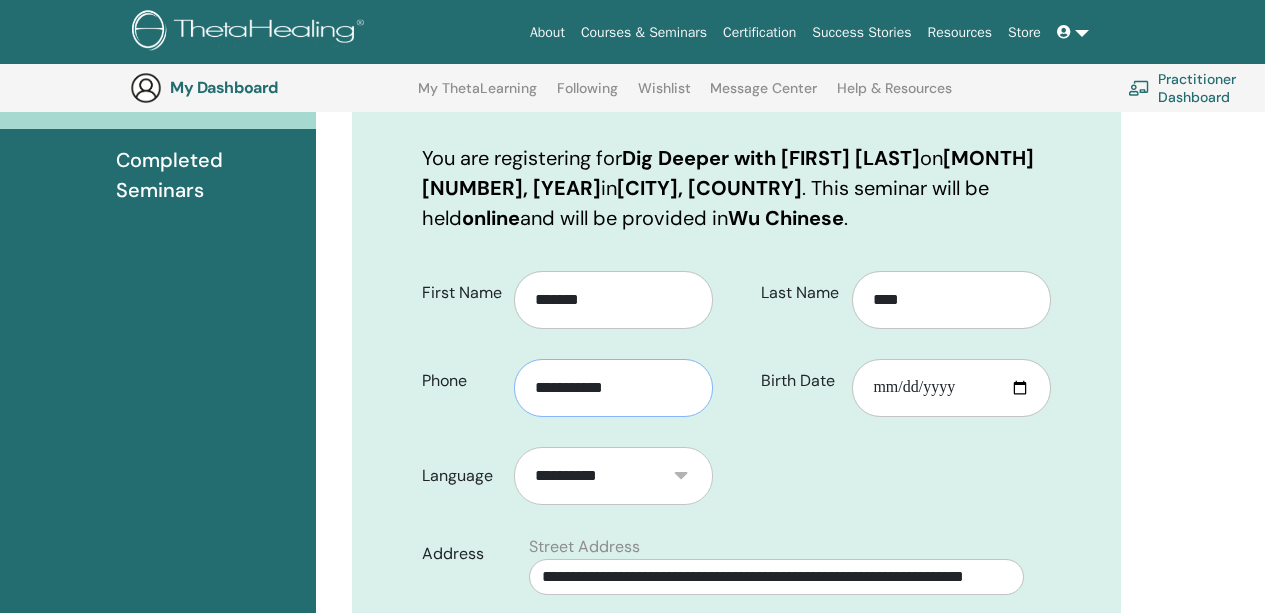 type on "**********" 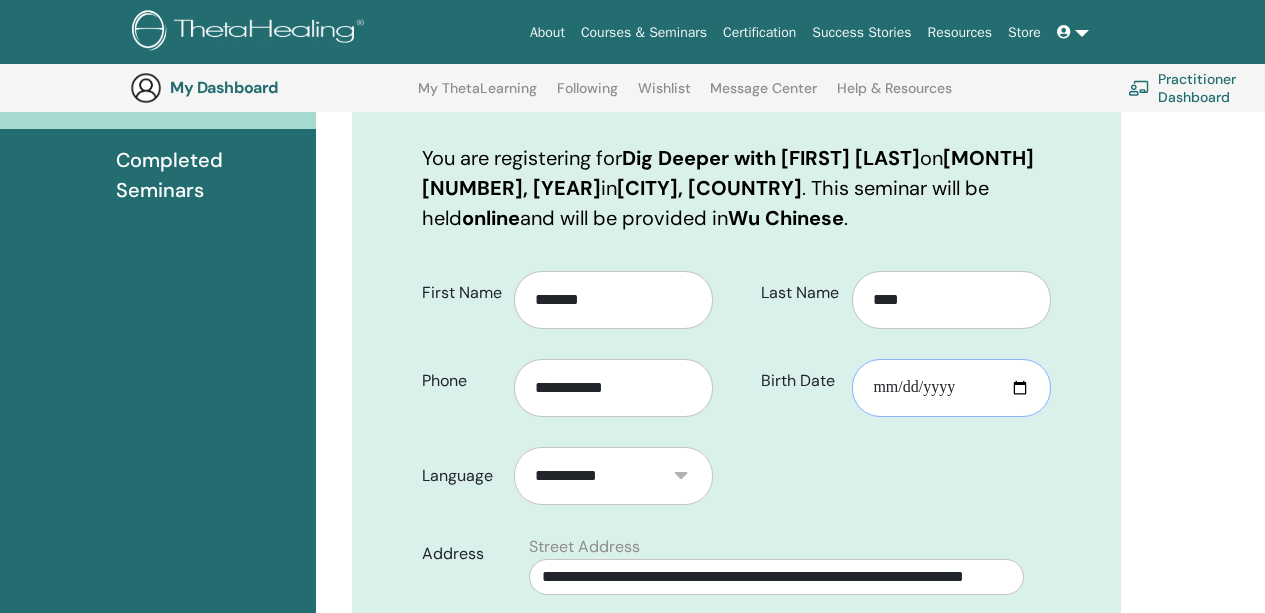 click on "Birth Date" at bounding box center (951, 388) 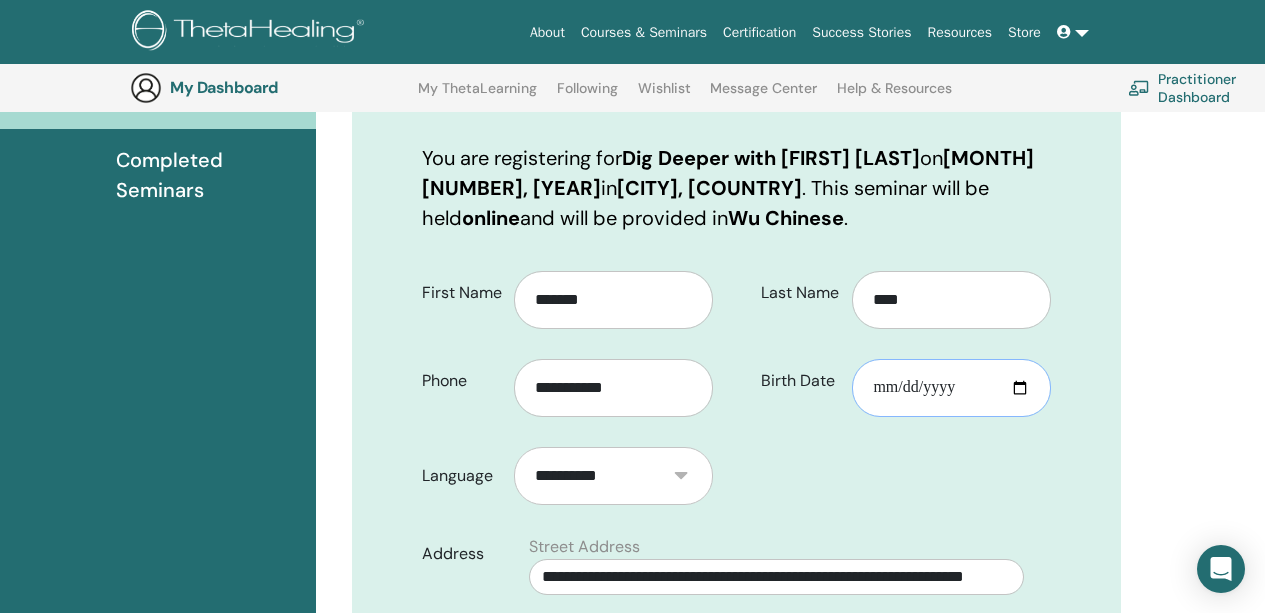 click on "**********" at bounding box center (951, 388) 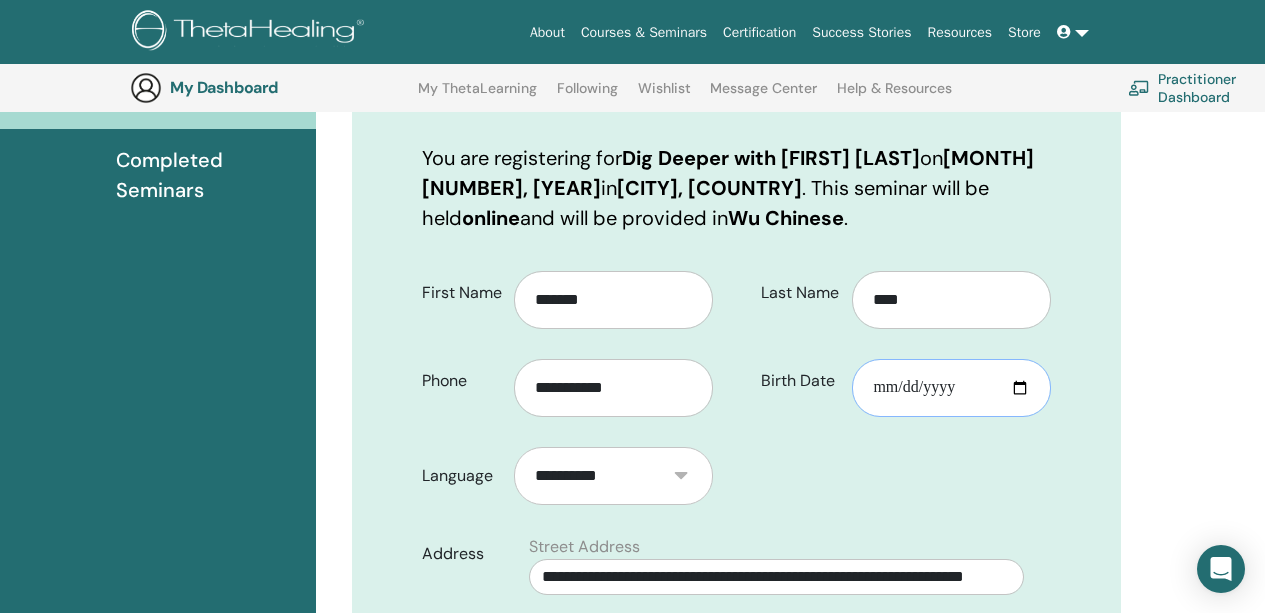 type on "**********" 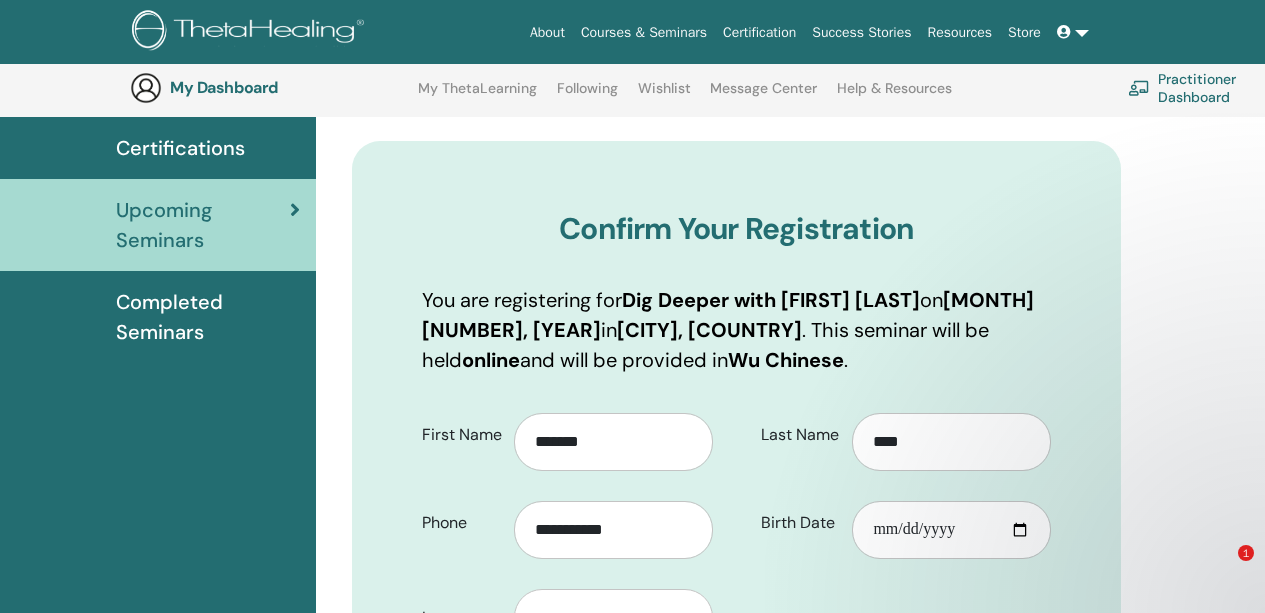 click on "Last Name
****" at bounding box center (906, 435) 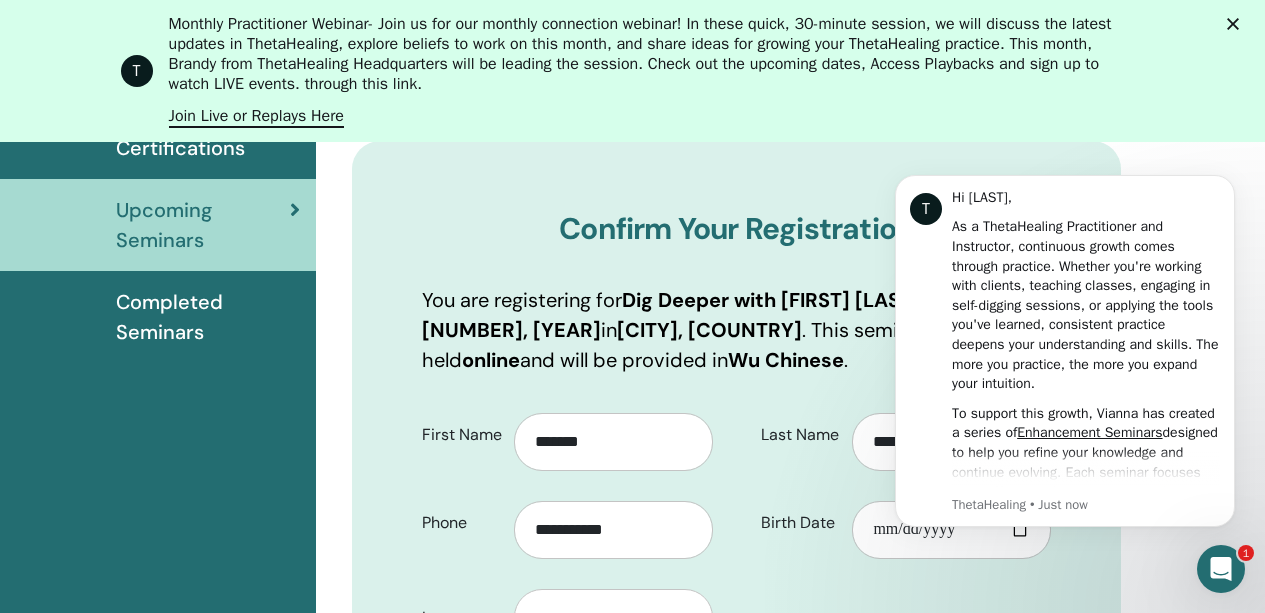 scroll, scrollTop: 0, scrollLeft: 0, axis: both 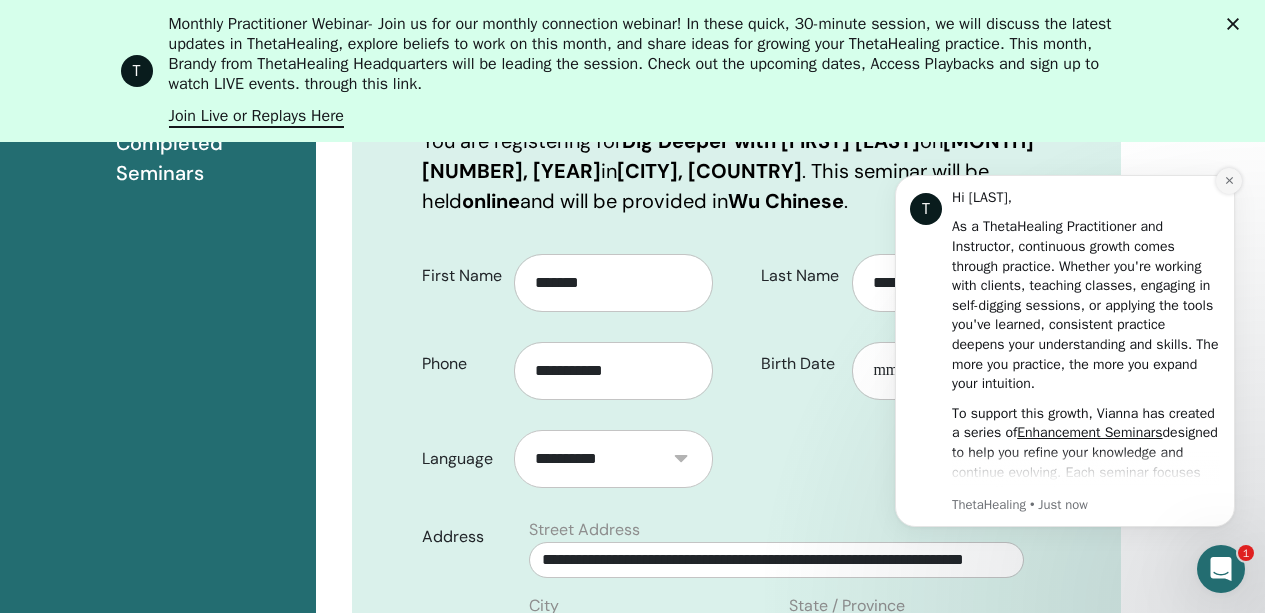 click 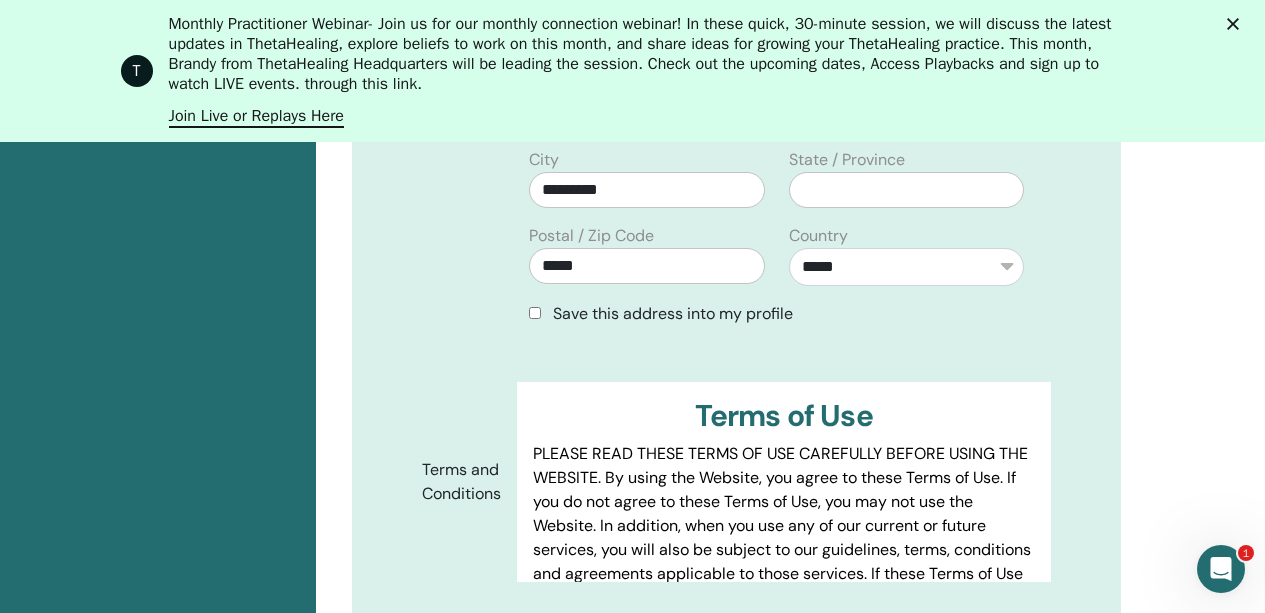 scroll, scrollTop: 892, scrollLeft: 0, axis: vertical 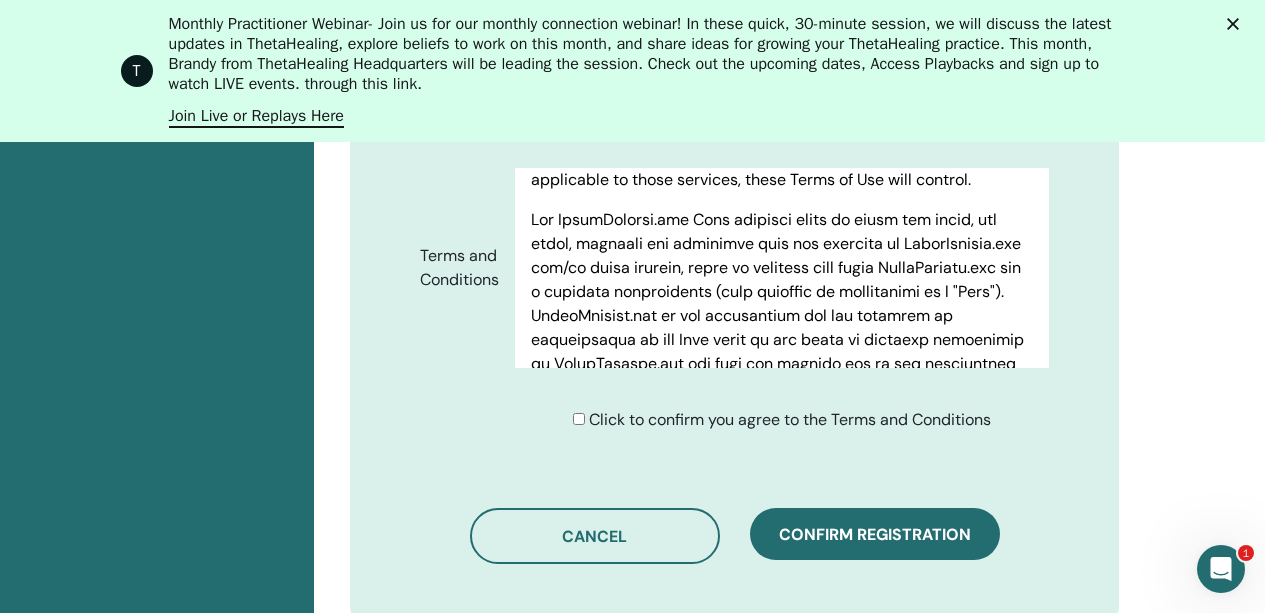 click on "Click to confirm you agree to the Terms and Conditions" at bounding box center [789, 420] 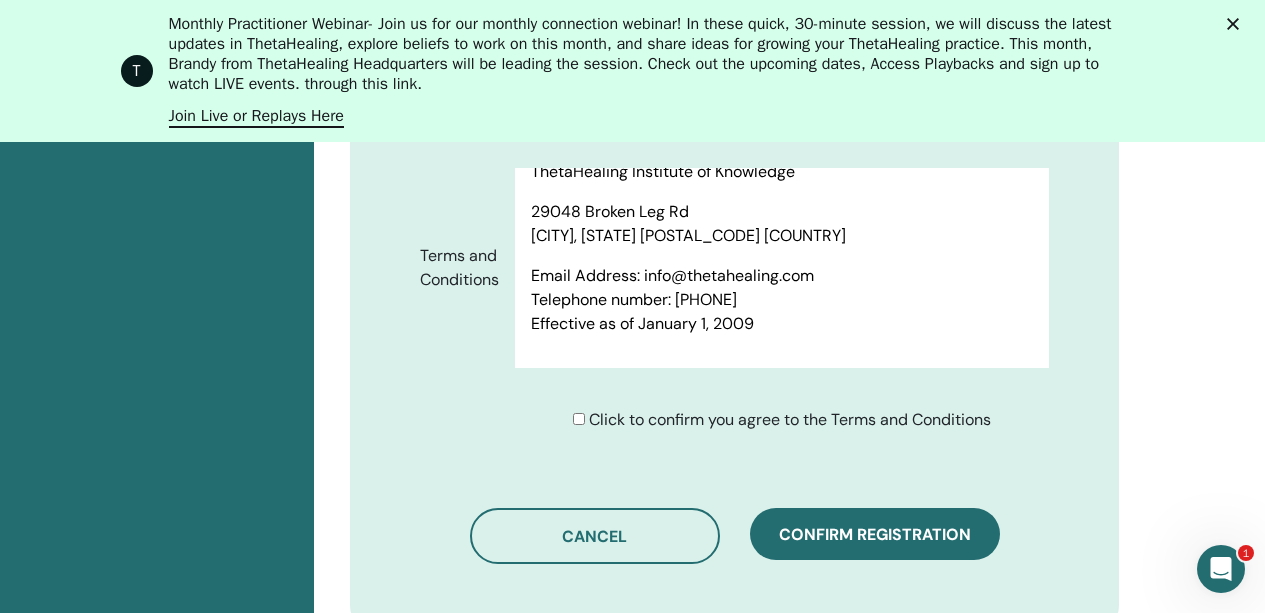 scroll, scrollTop: 12579, scrollLeft: 0, axis: vertical 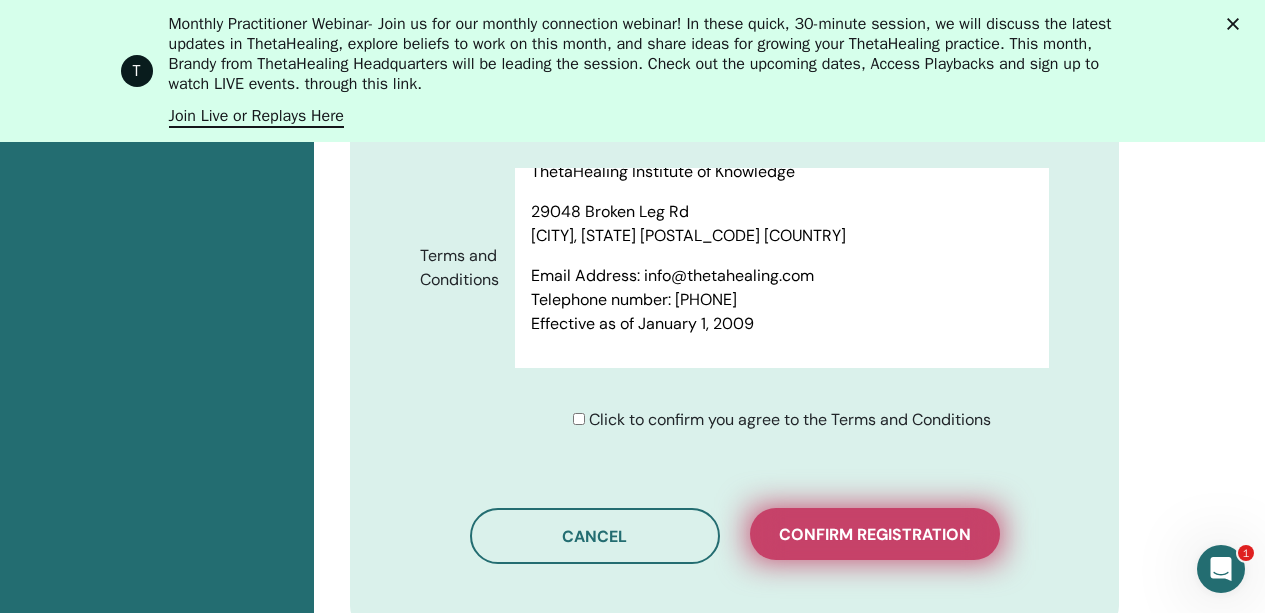 click on "Confirm registration" at bounding box center (875, 534) 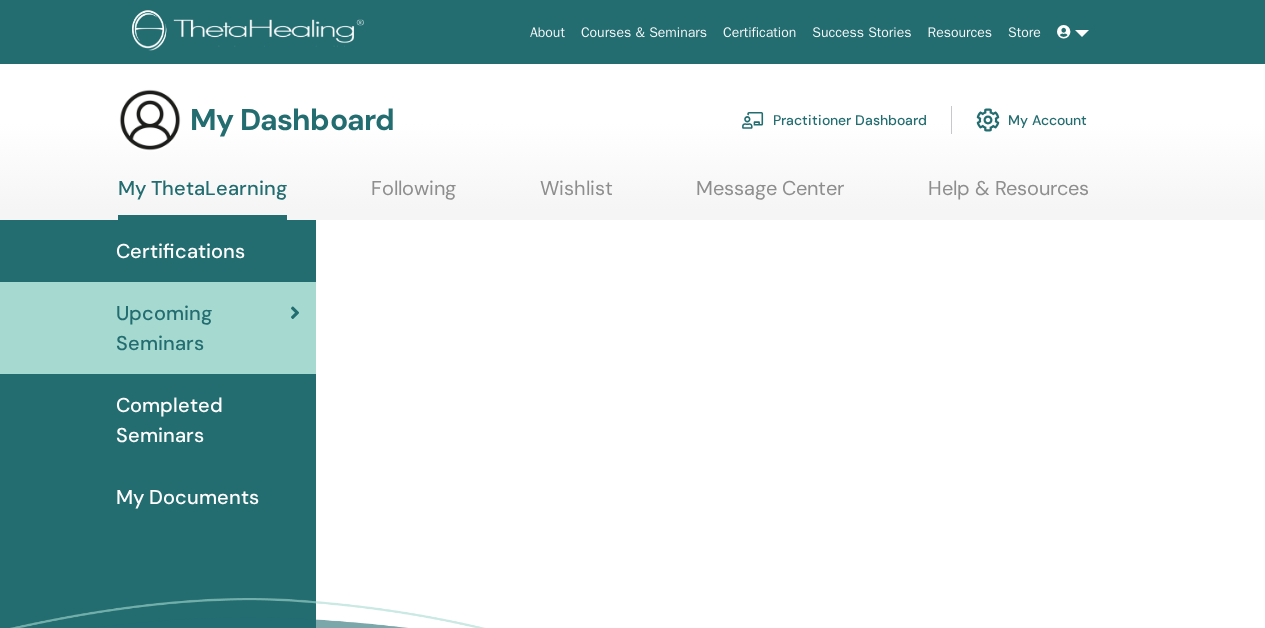 scroll, scrollTop: 0, scrollLeft: 0, axis: both 